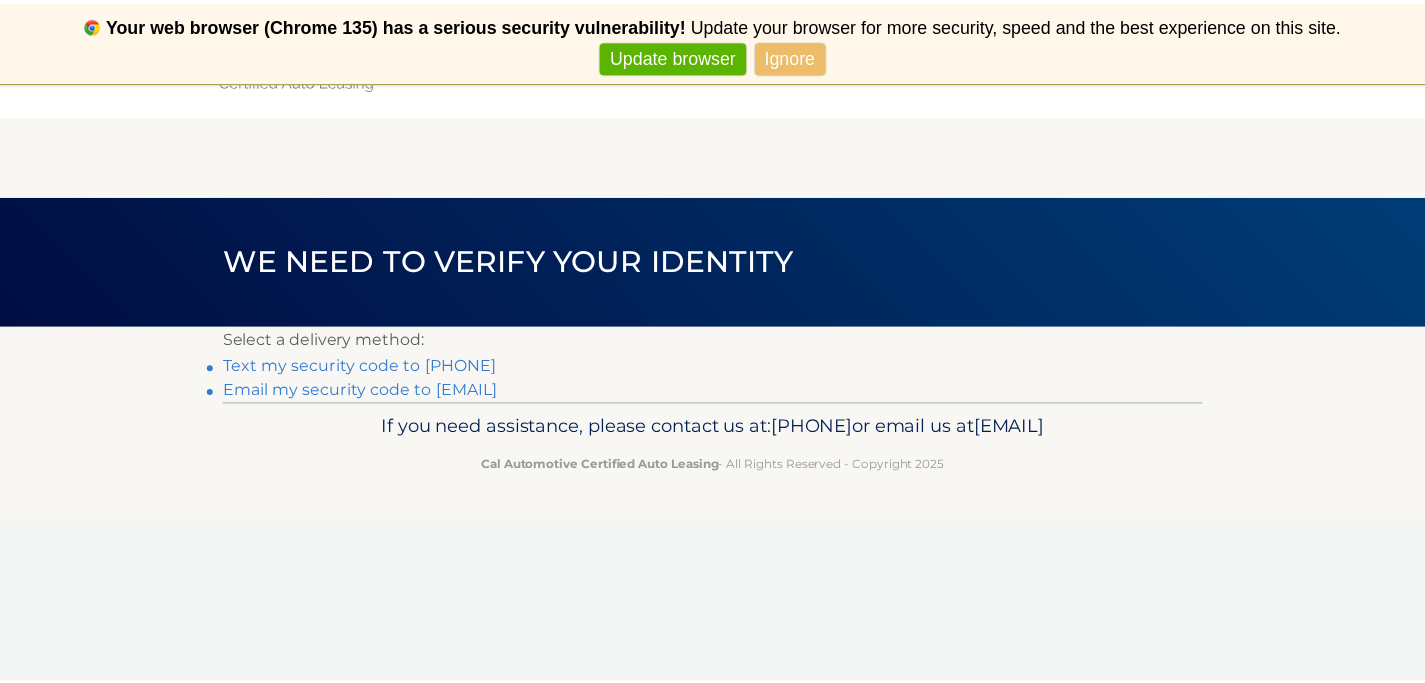 scroll, scrollTop: 0, scrollLeft: 0, axis: both 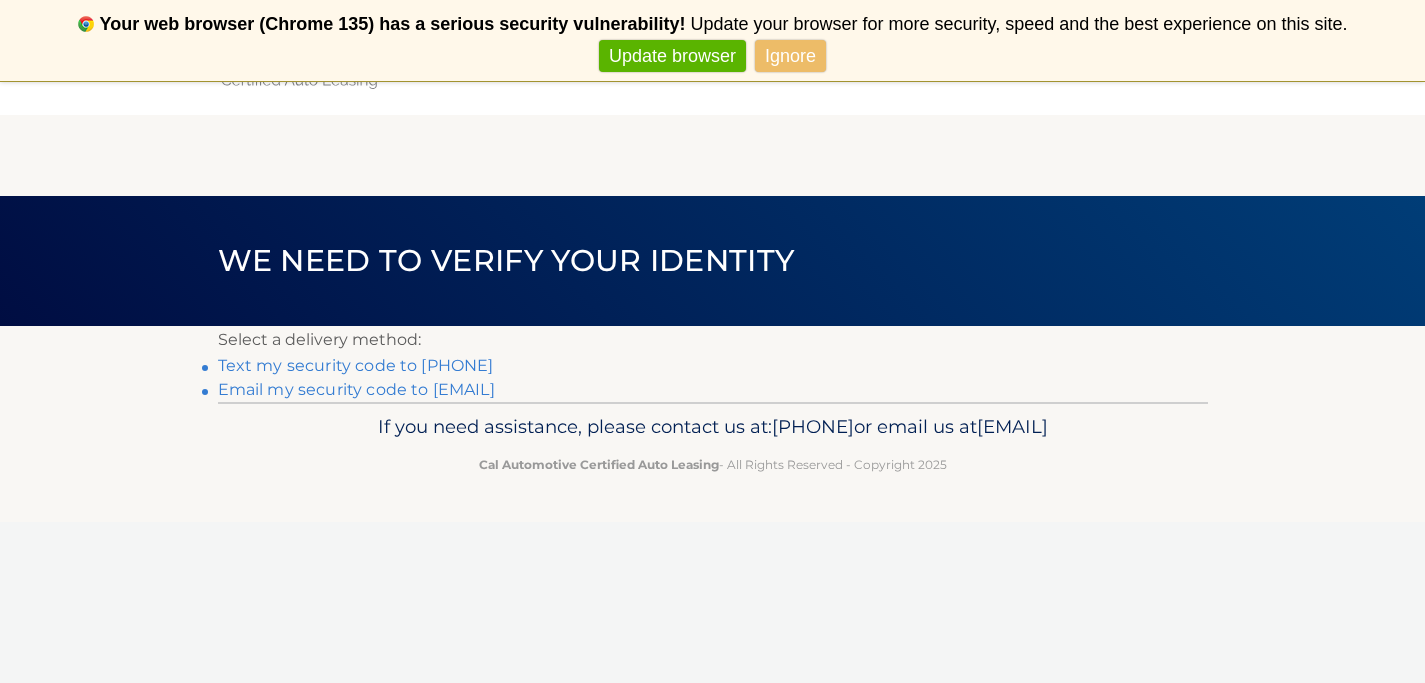click on "Text my security code to xxx-xxx-0307" at bounding box center (356, 365) 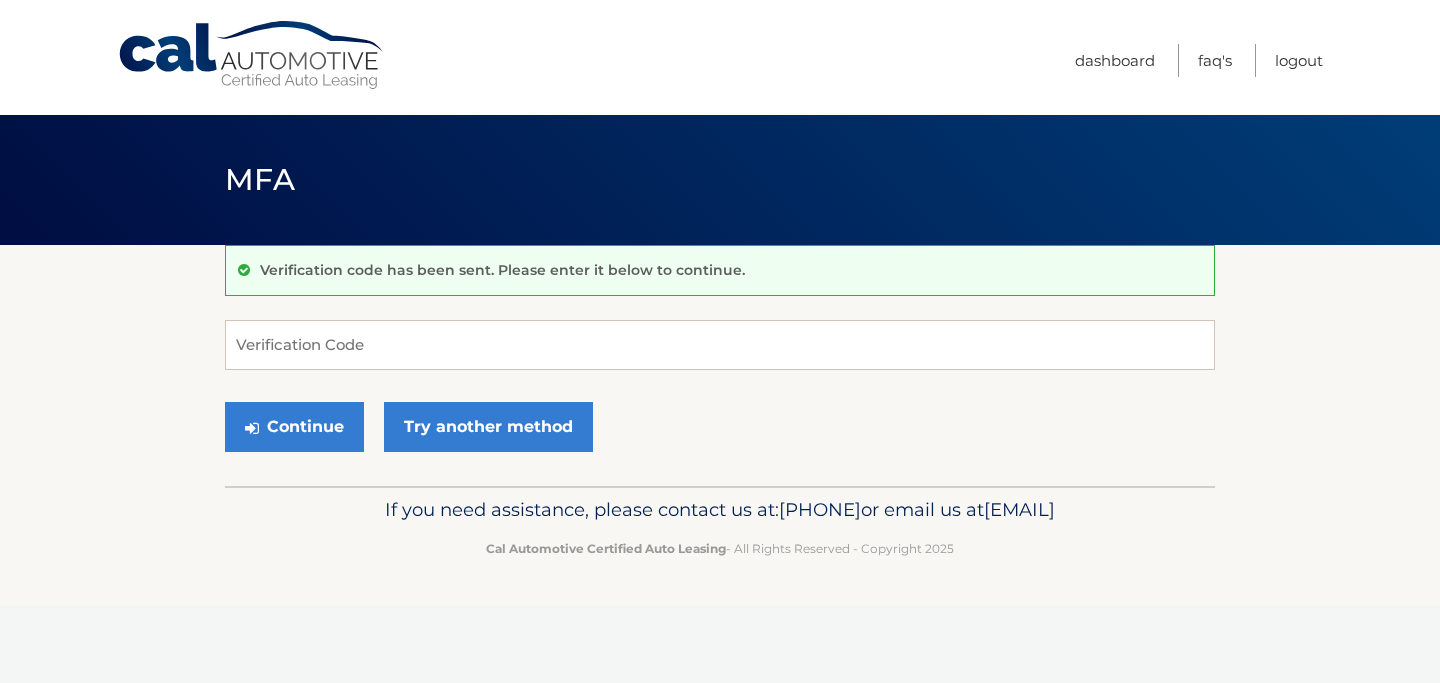 scroll, scrollTop: 0, scrollLeft: 0, axis: both 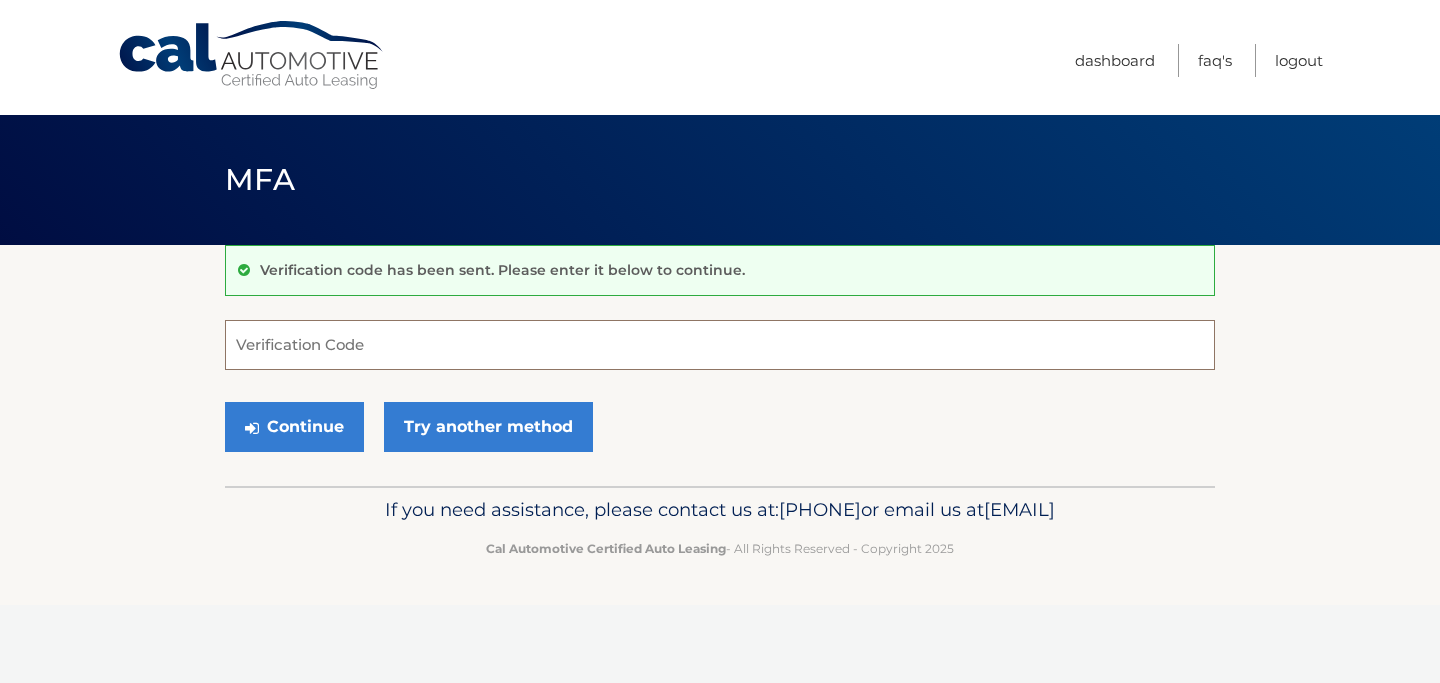 click on "Verification Code" at bounding box center [720, 345] 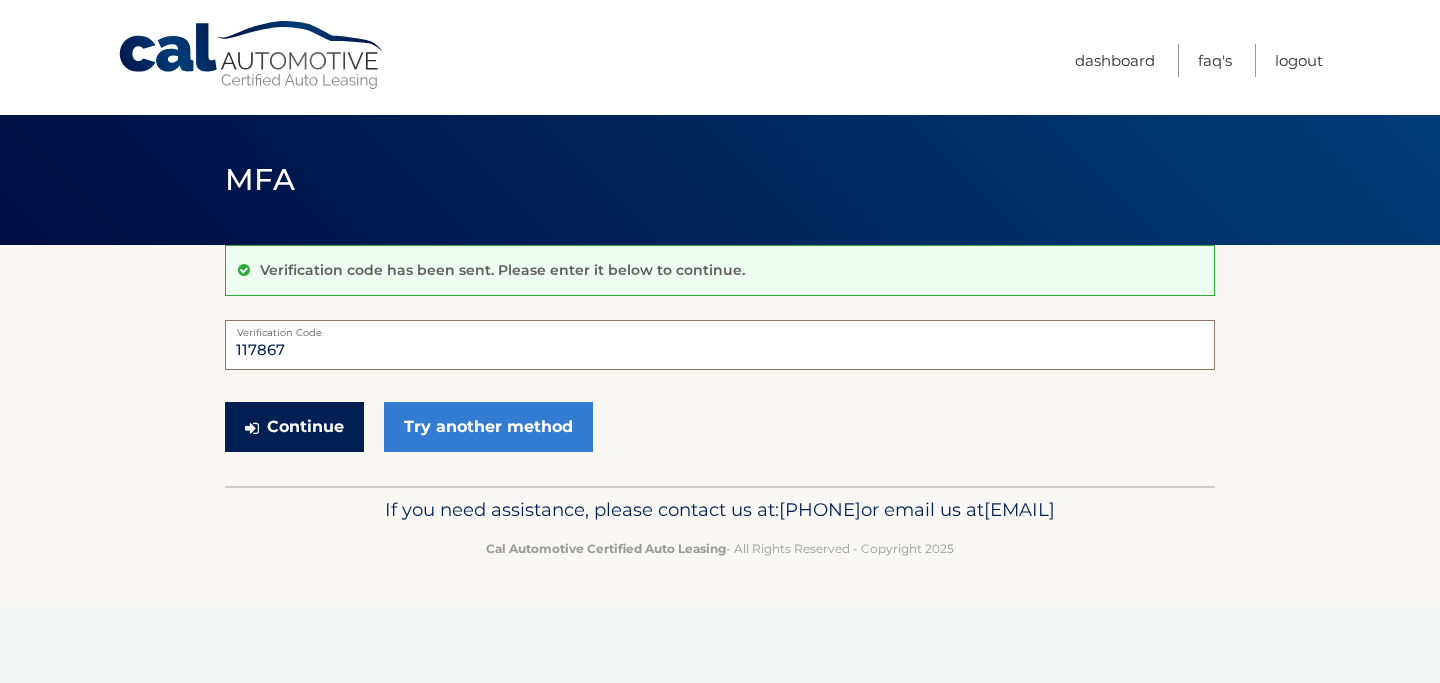 type on "117867" 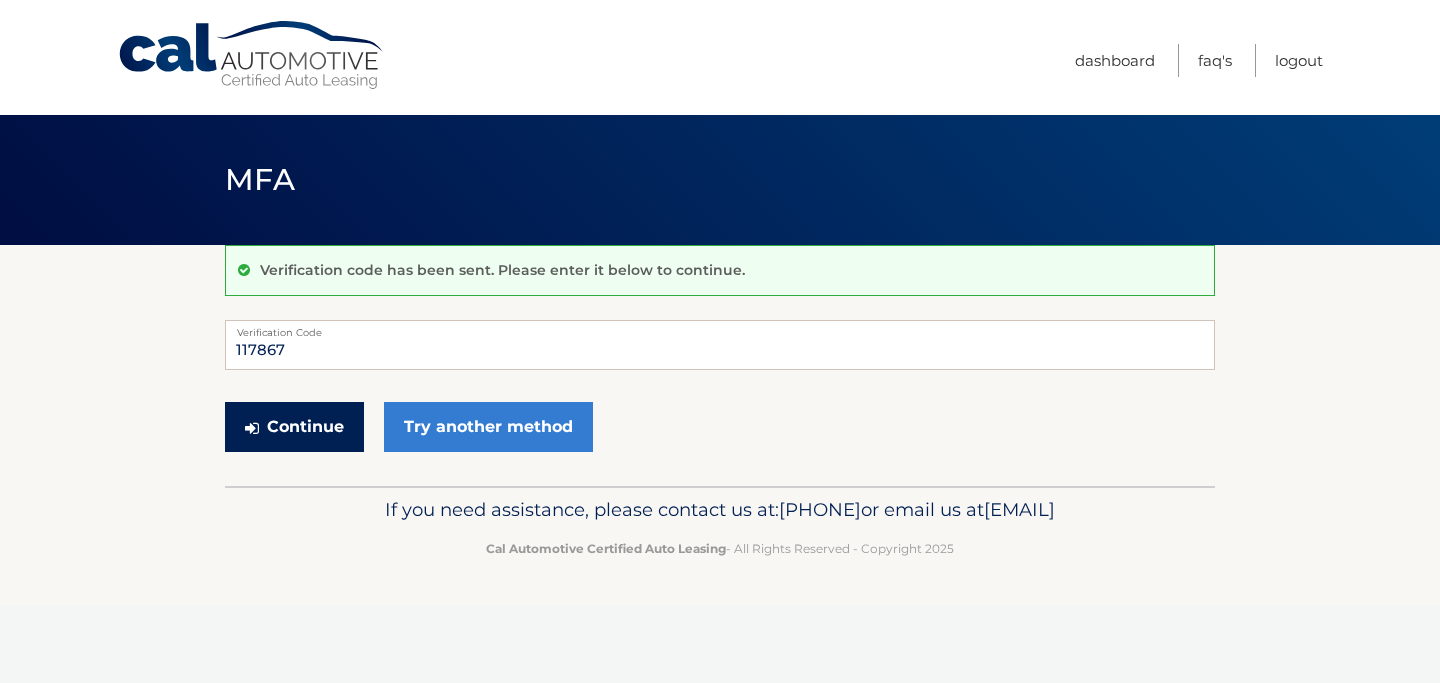 click on "Continue" at bounding box center (294, 427) 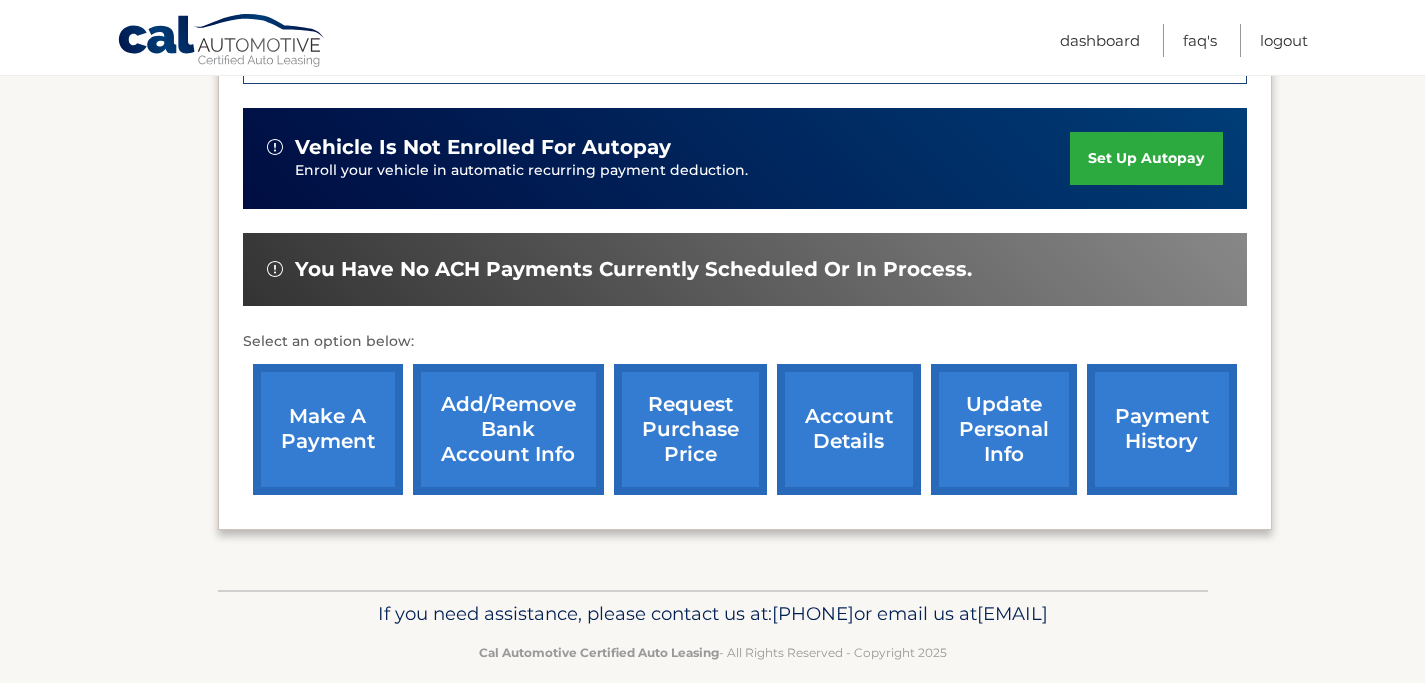 scroll, scrollTop: 600, scrollLeft: 0, axis: vertical 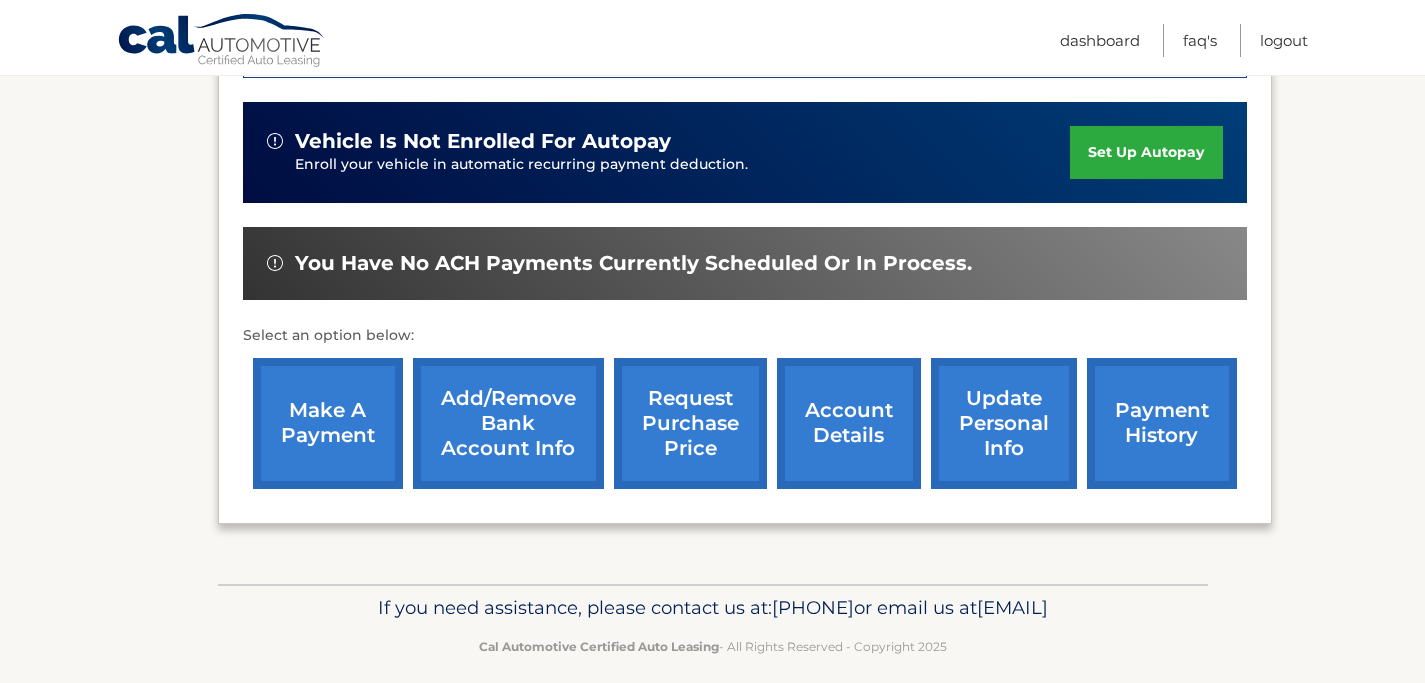 click on "update personal info" at bounding box center [1004, 423] 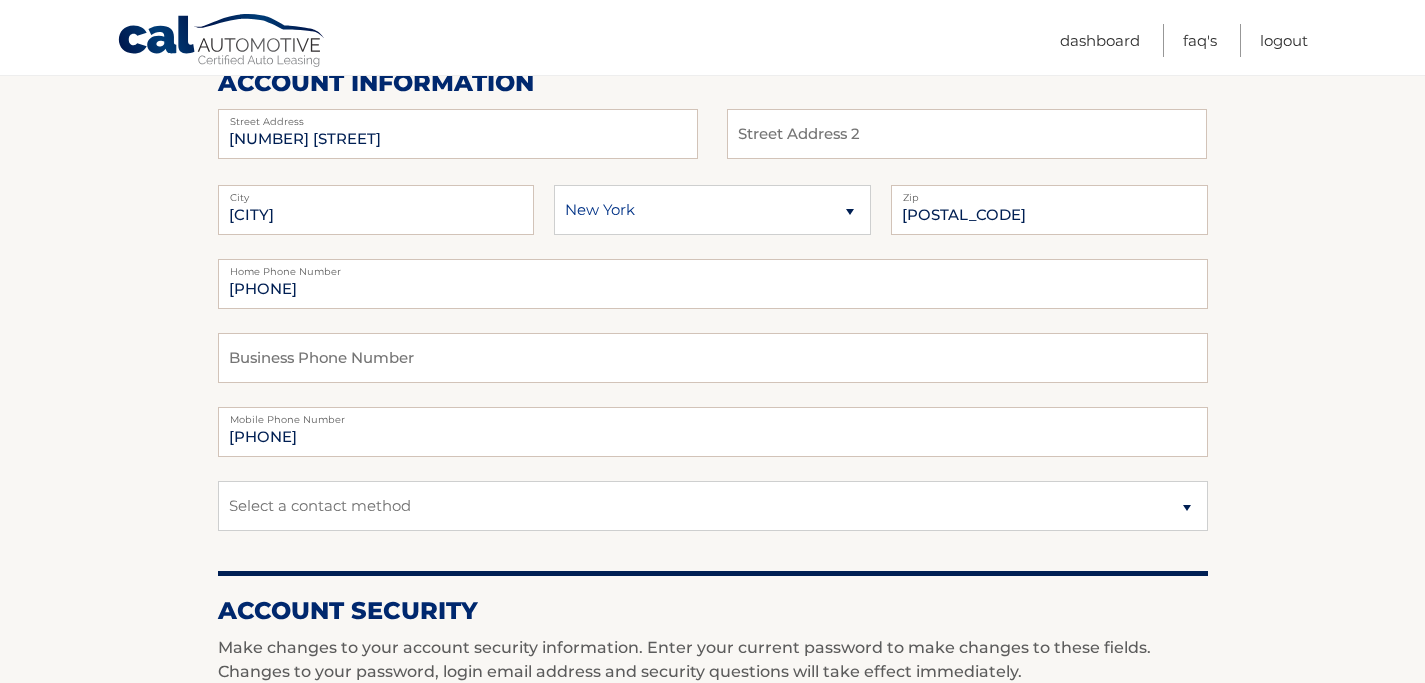 scroll, scrollTop: 300, scrollLeft: 0, axis: vertical 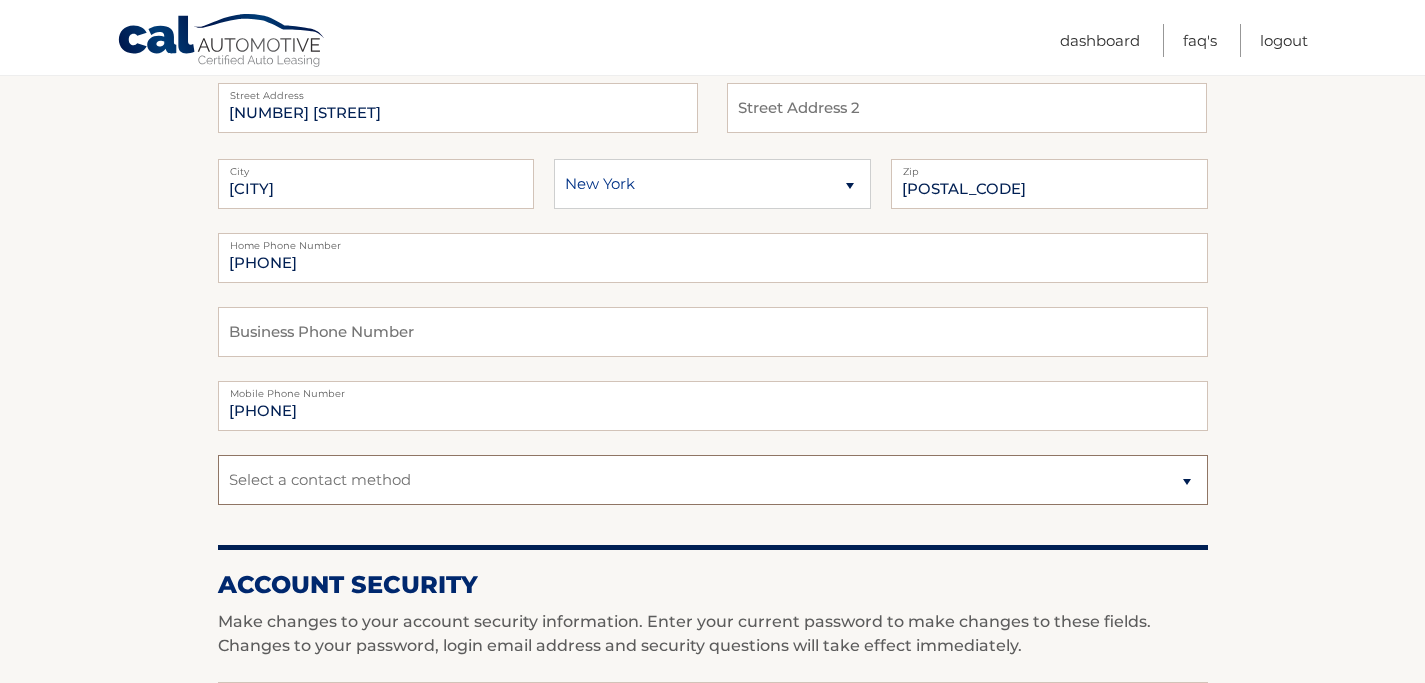click on "Select a contact method
Mobile
Home" at bounding box center [713, 480] 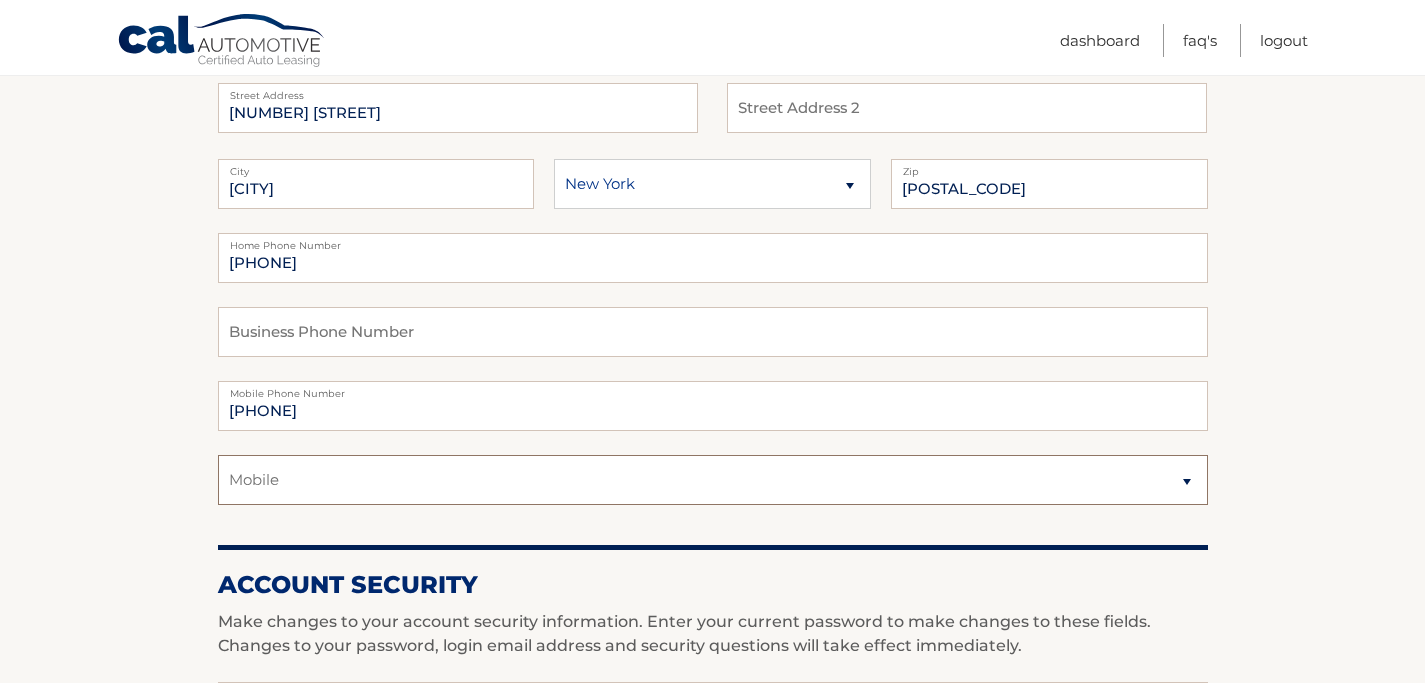 click on "Select a contact method
Mobile
Home" at bounding box center [713, 480] 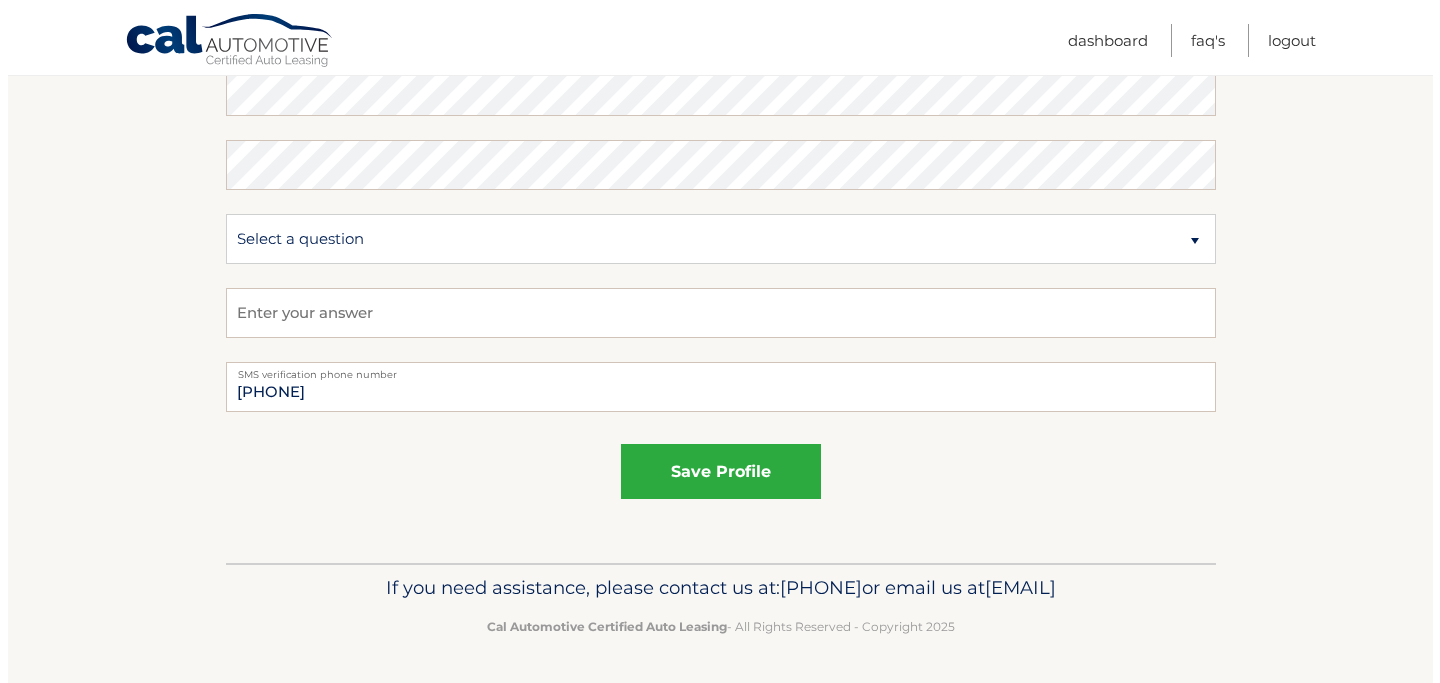 scroll, scrollTop: 1170, scrollLeft: 0, axis: vertical 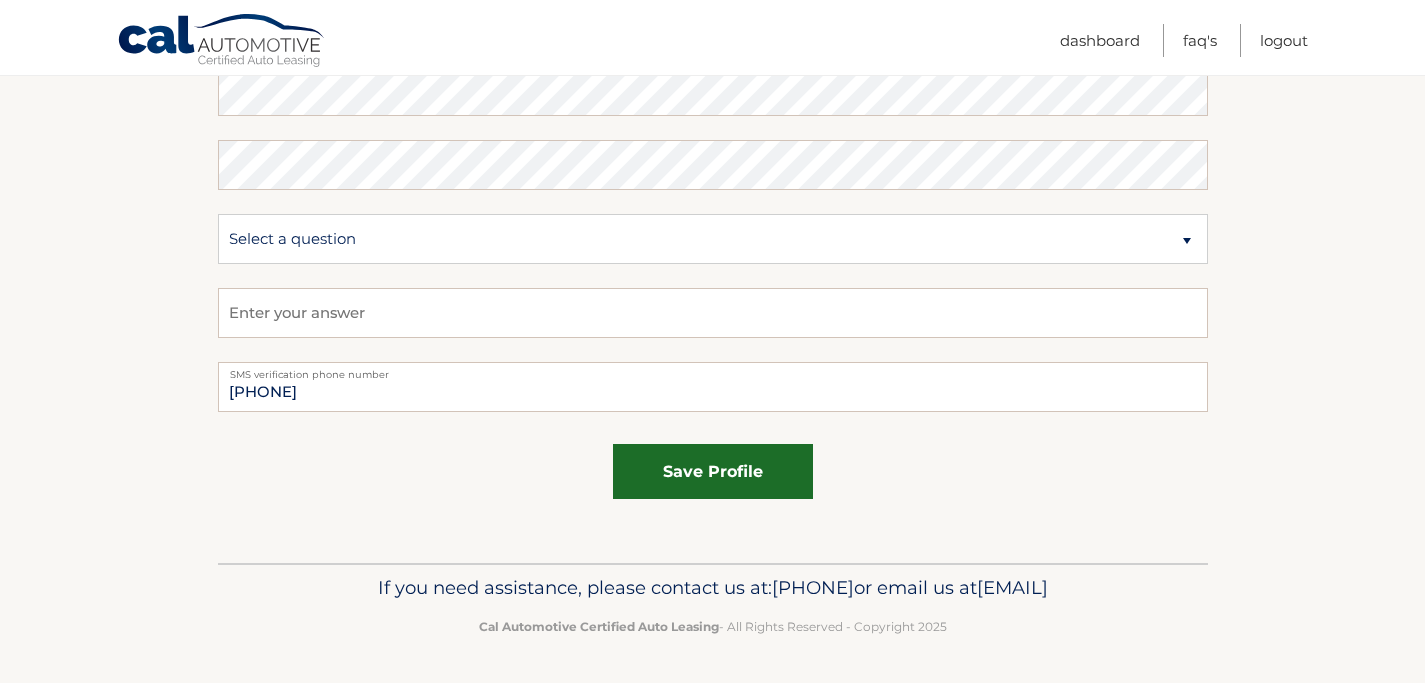 click on "save profile" at bounding box center (713, 471) 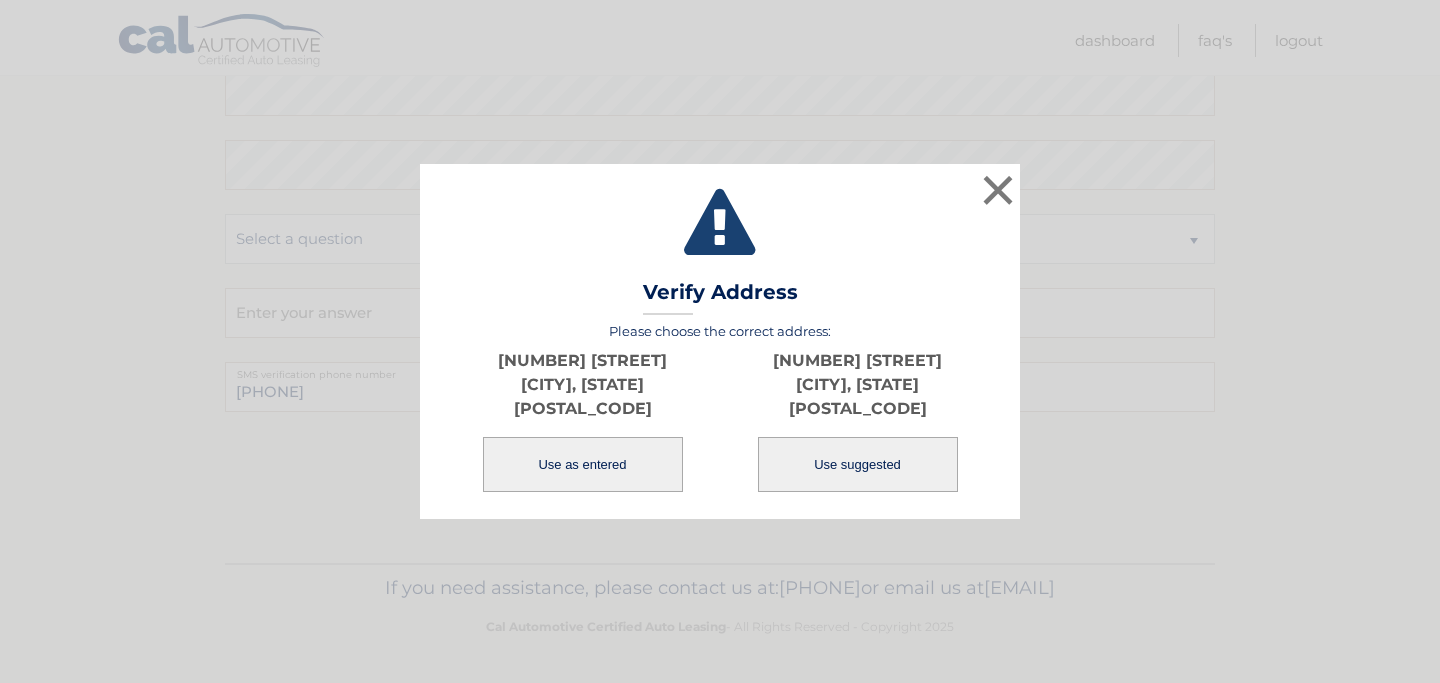 click on "Use suggested" at bounding box center [858, 464] 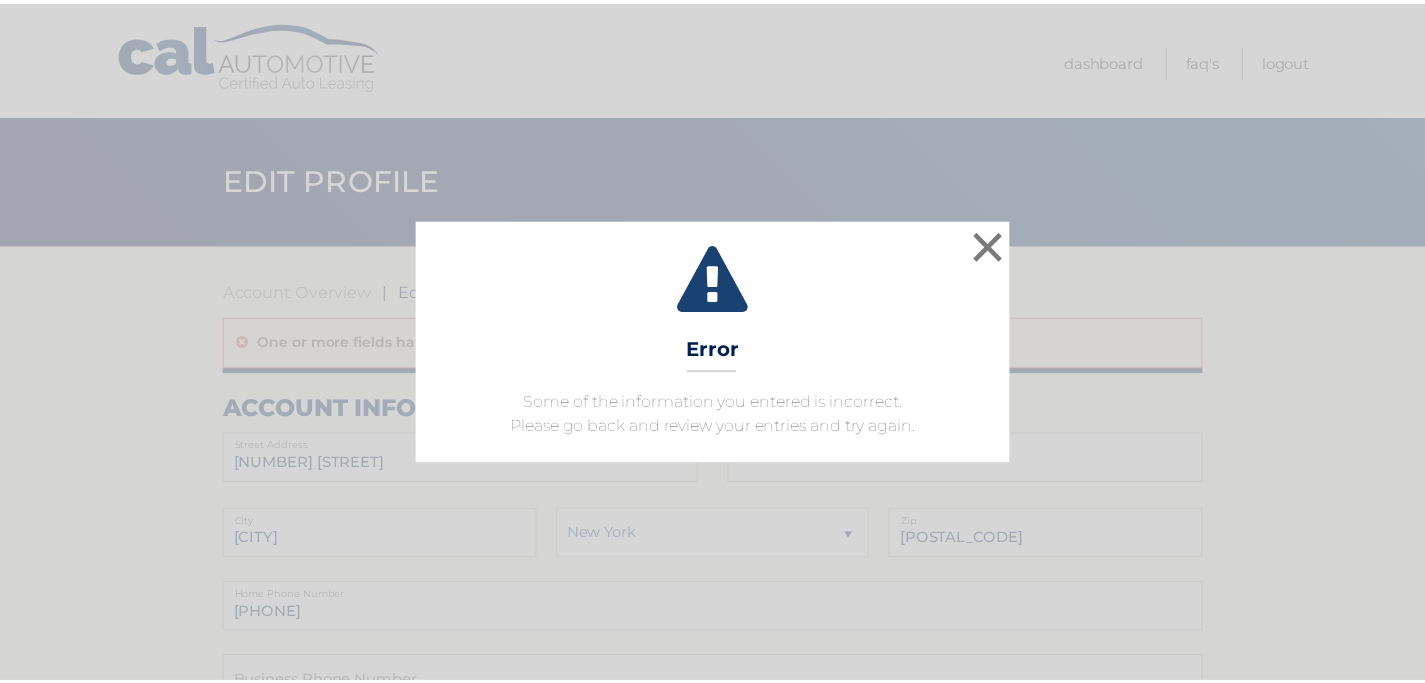 scroll, scrollTop: 0, scrollLeft: 0, axis: both 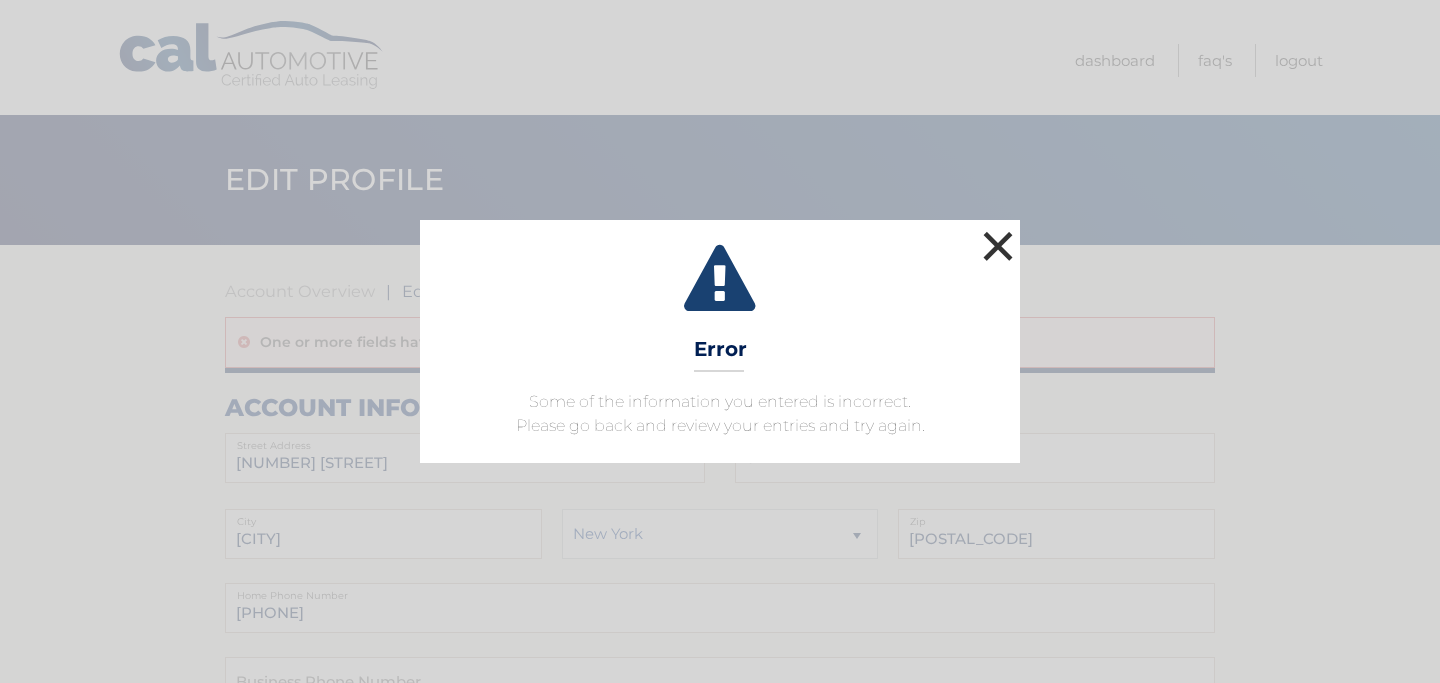 click on "×" at bounding box center [998, 246] 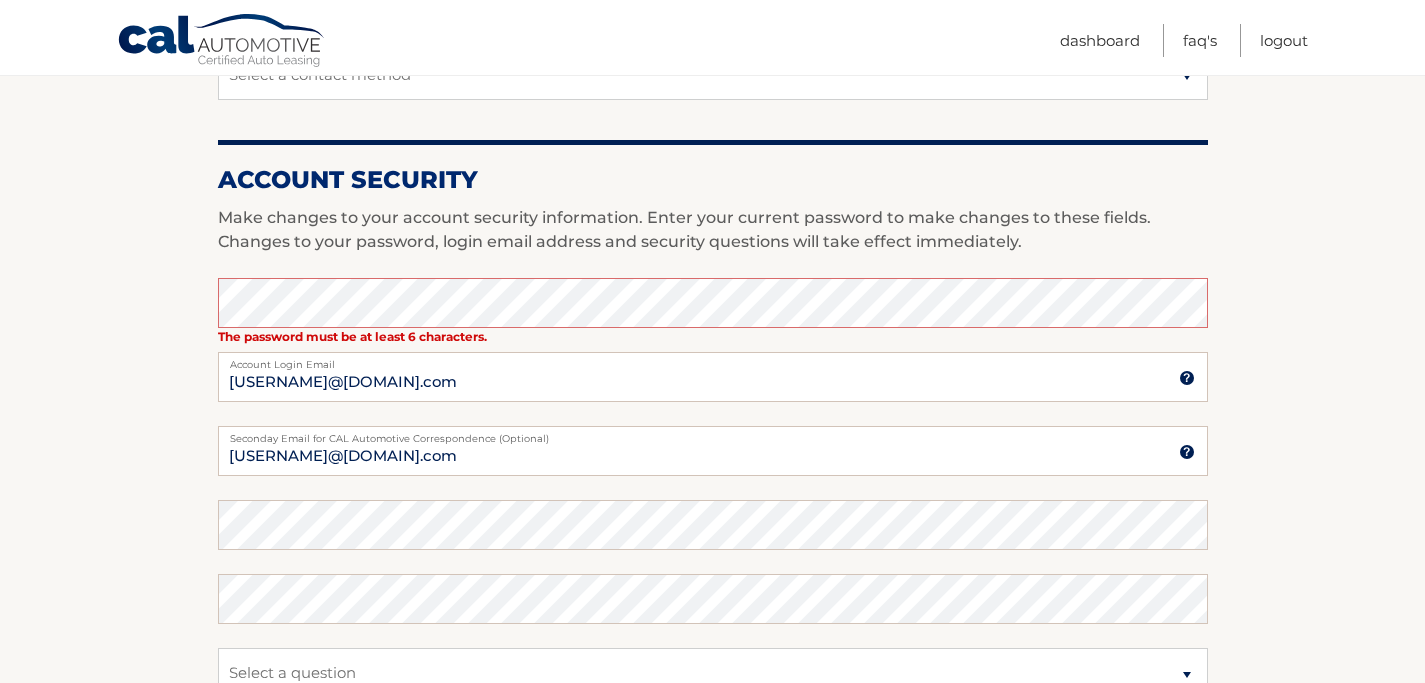 scroll, scrollTop: 800, scrollLeft: 0, axis: vertical 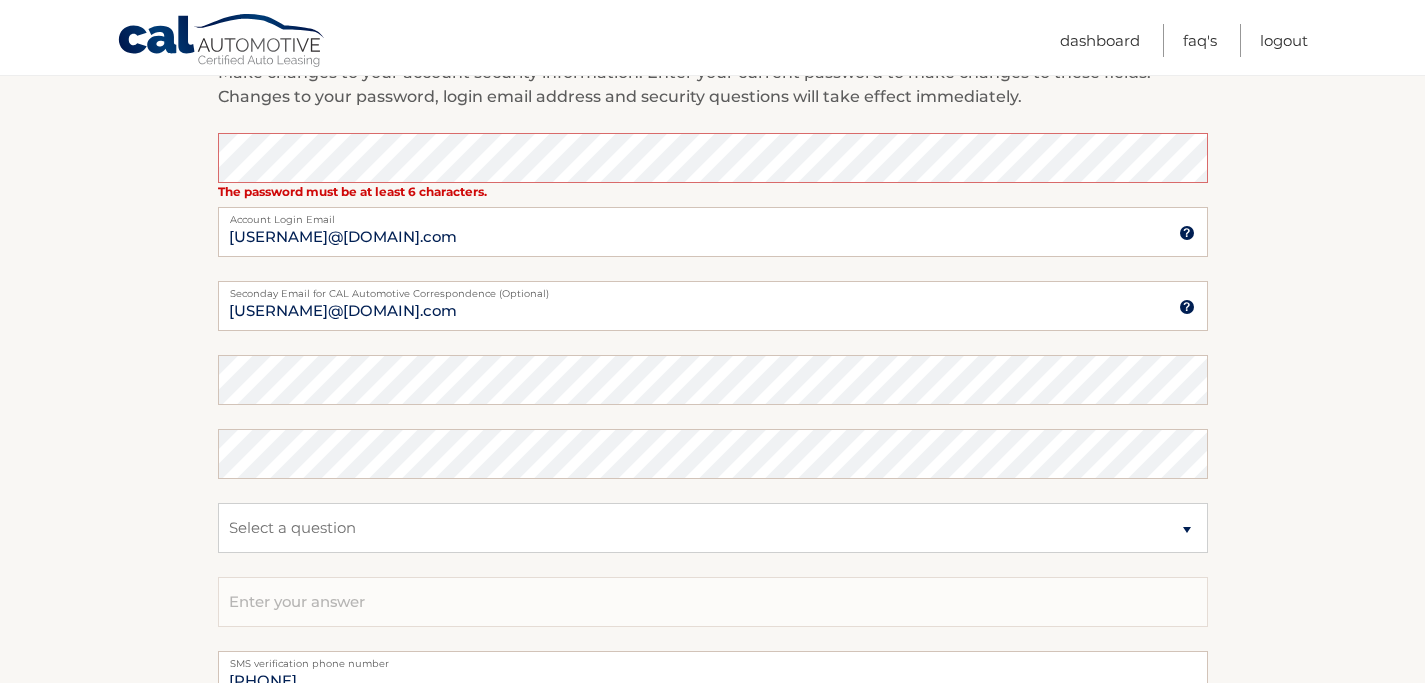 drag, startPoint x: 1333, startPoint y: 171, endPoint x: 1321, endPoint y: 178, distance: 13.892444 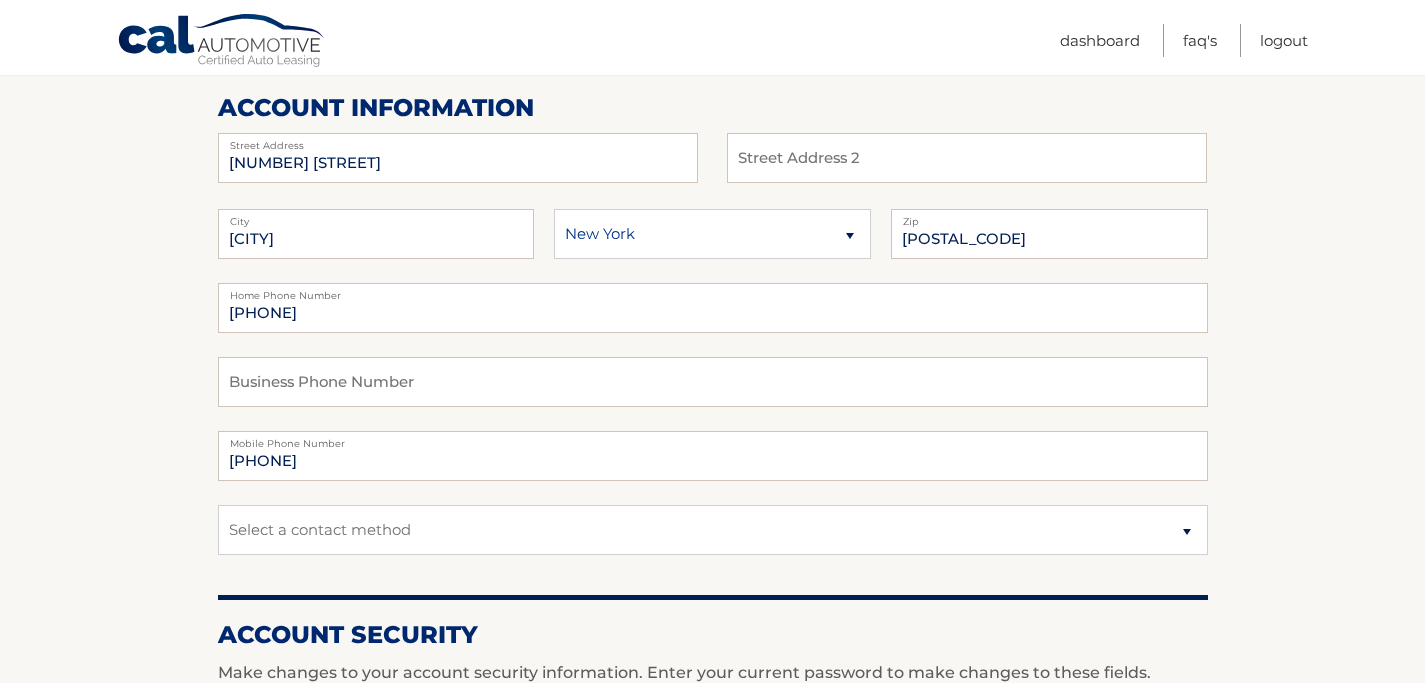 scroll, scrollTop: 0, scrollLeft: 0, axis: both 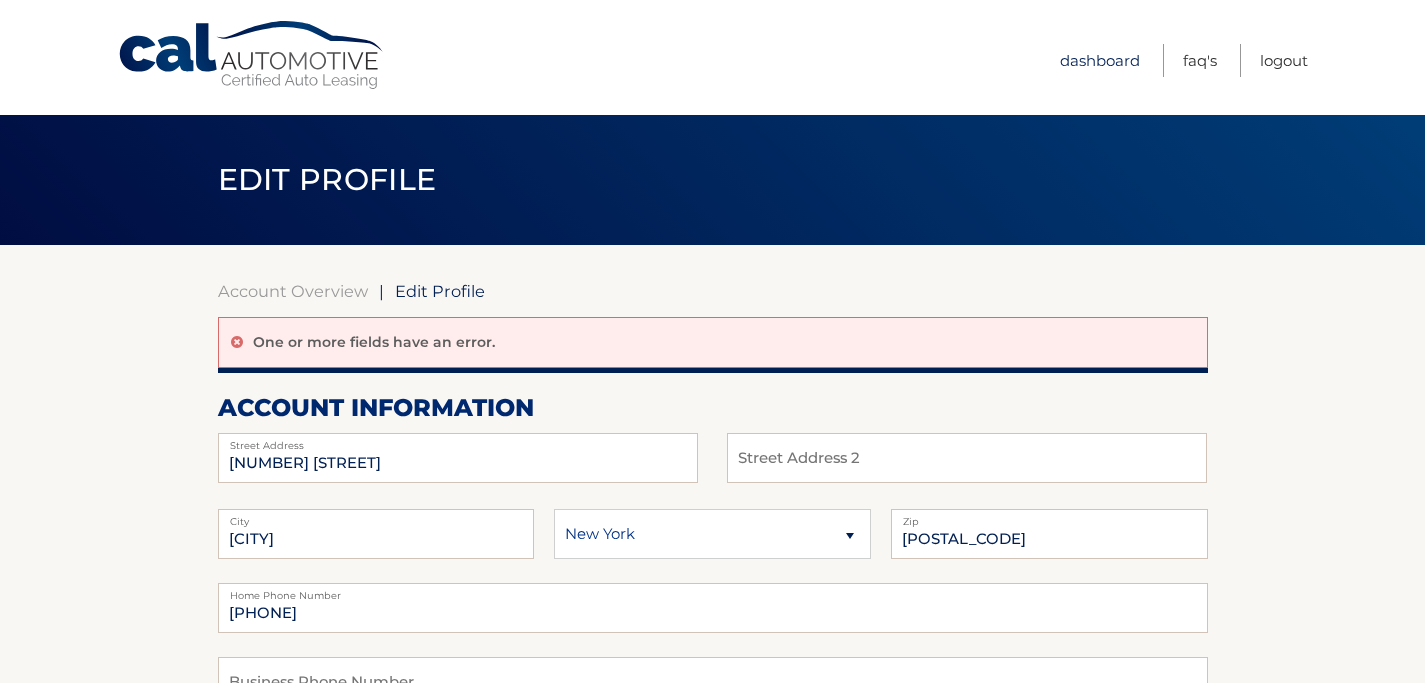 click on "Dashboard" at bounding box center [1100, 60] 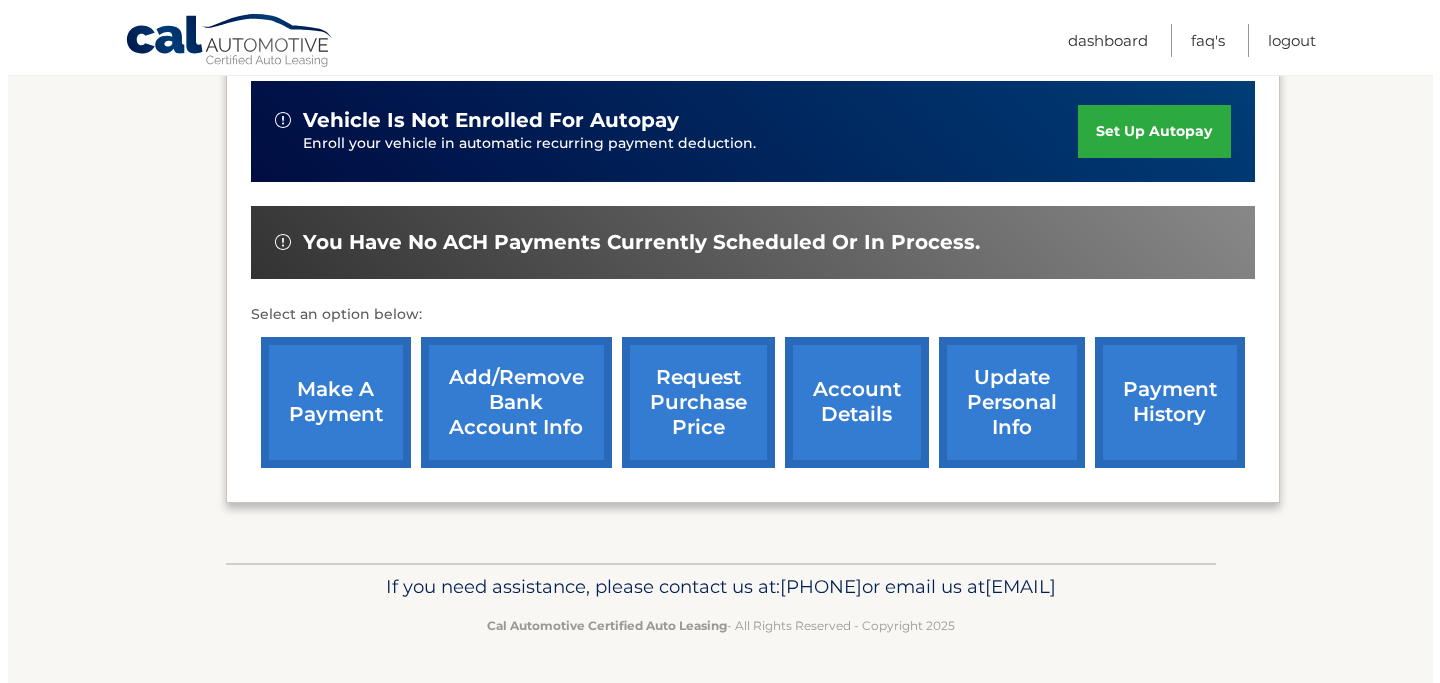 scroll, scrollTop: 653, scrollLeft: 0, axis: vertical 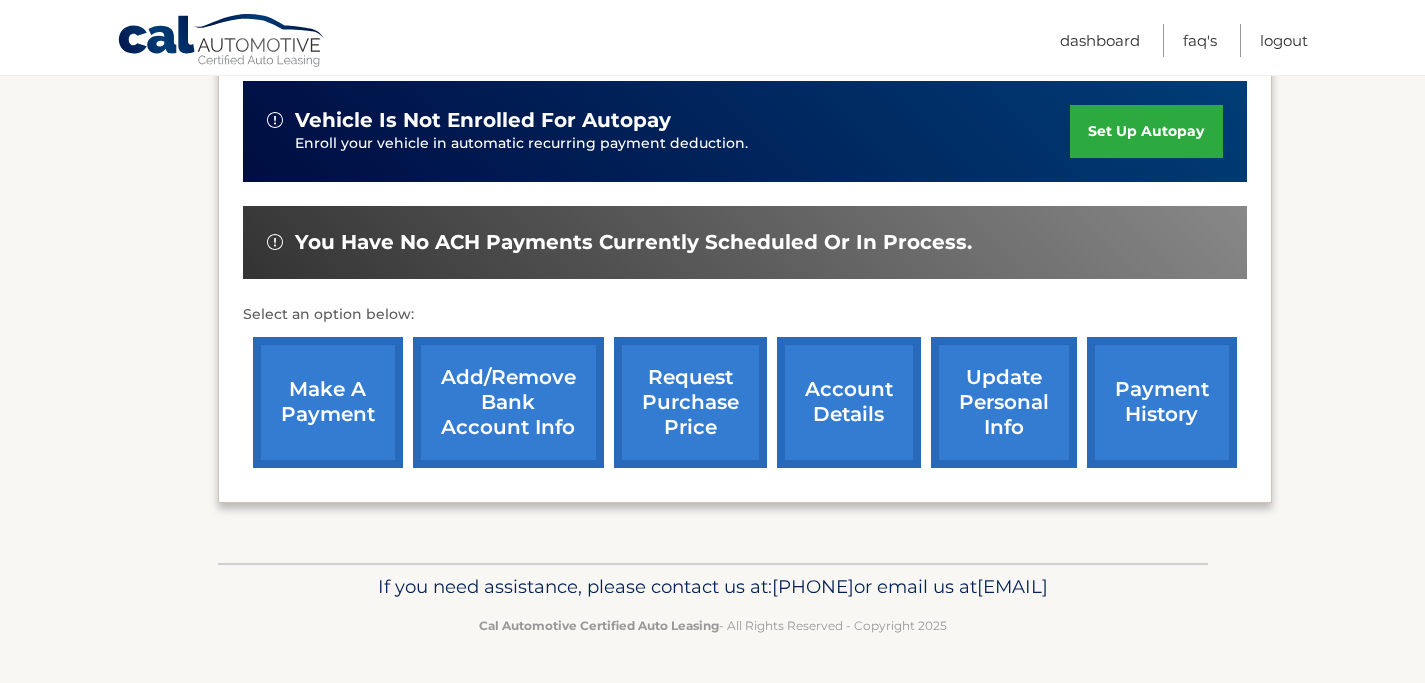 click on "request purchase price" at bounding box center [690, 402] 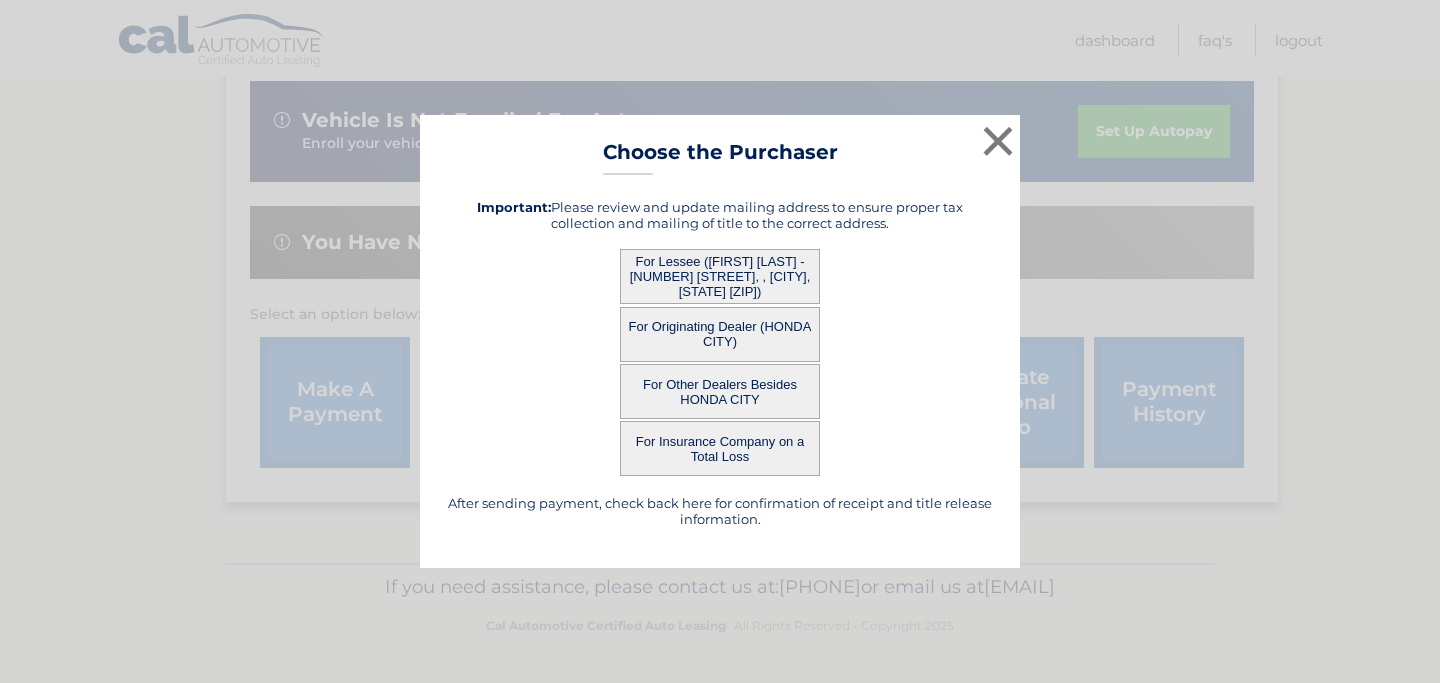 click on "For Lessee ([FIRST] [LAST] - [NUMBER] [STREET], , [CITY], [STATE] [ZIP])" at bounding box center [720, 276] 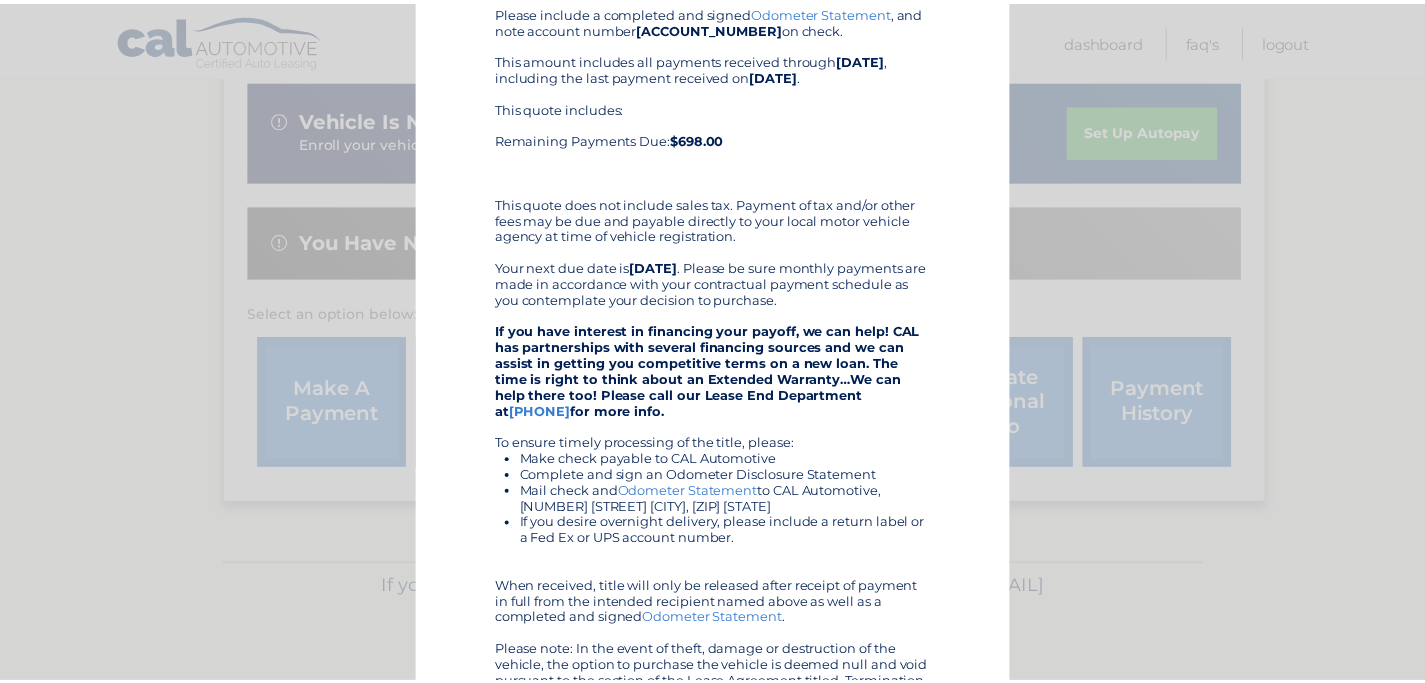 scroll, scrollTop: 0, scrollLeft: 0, axis: both 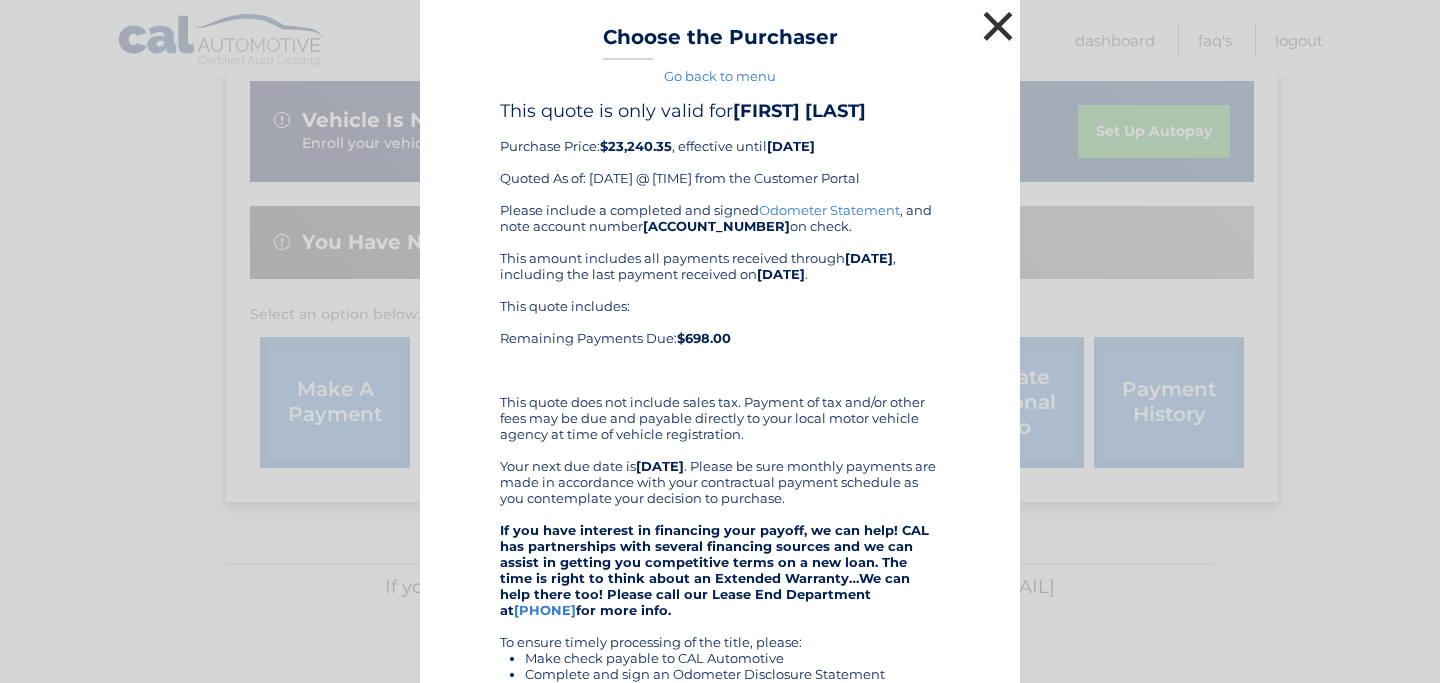 click on "×" at bounding box center (998, 26) 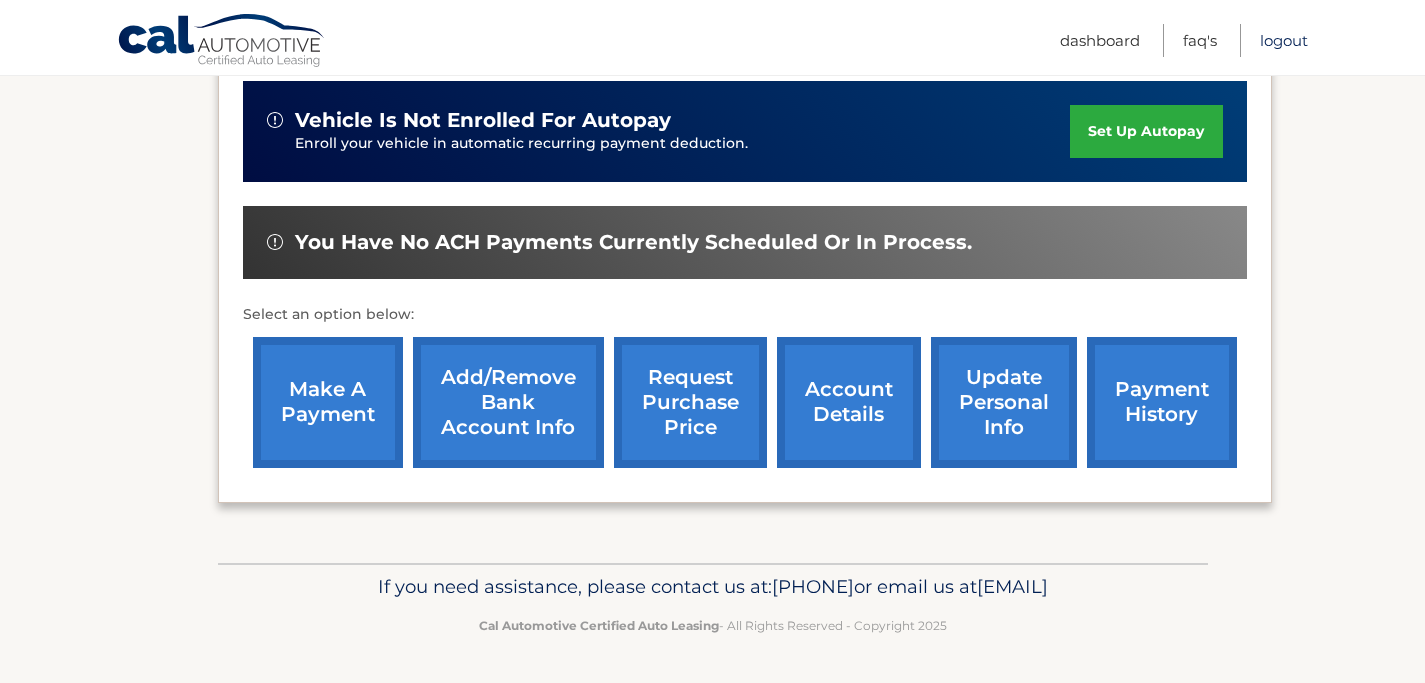 click on "Logout" at bounding box center (1284, 40) 